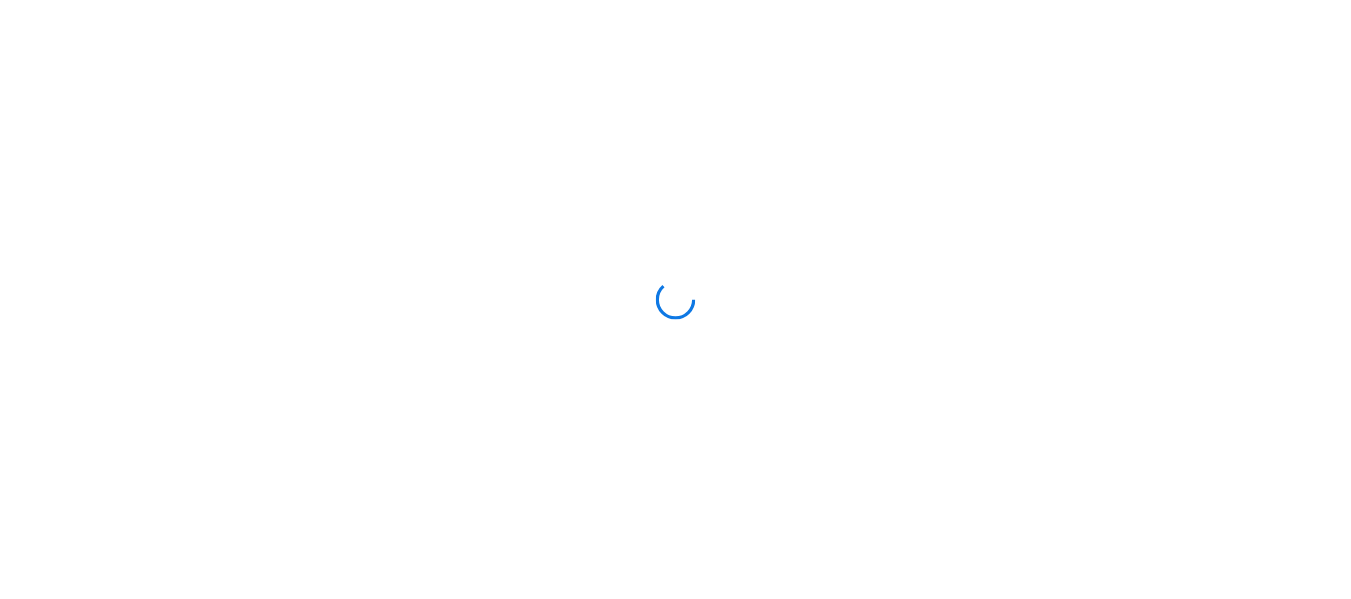 scroll, scrollTop: 0, scrollLeft: 0, axis: both 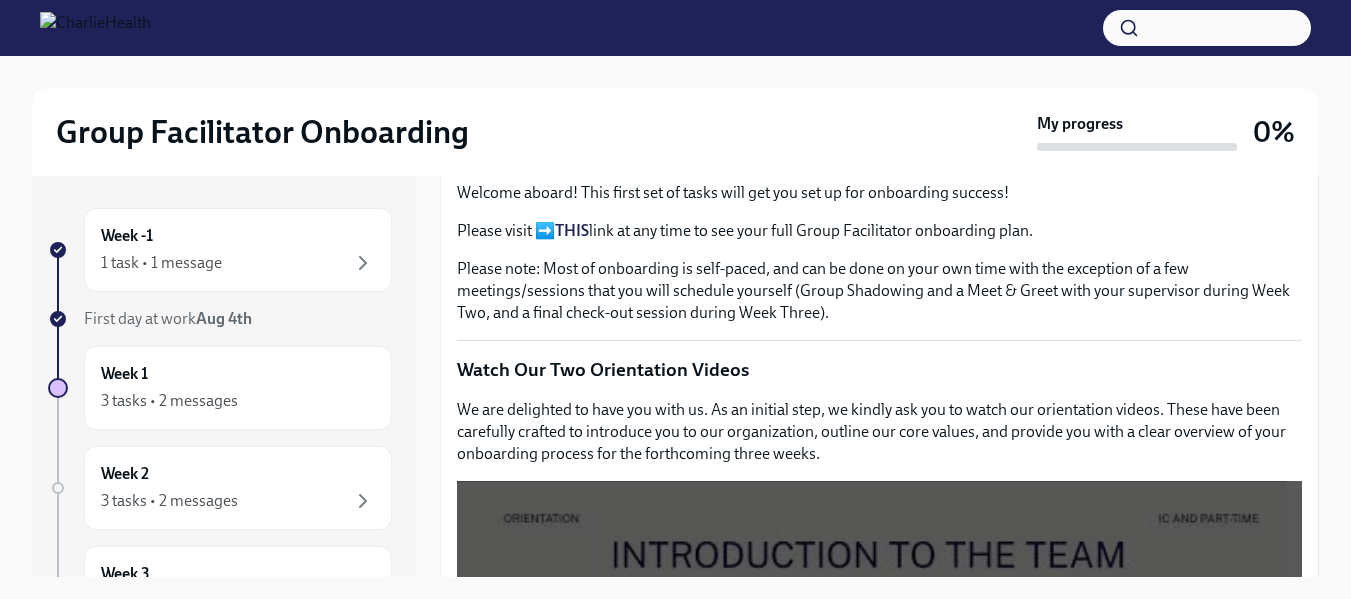 click on "Group Facilitator Onboarding My progress 0% Week -1 1 task • 1 message First day at work  Aug 4th Week 1 3 tasks • 2 messages Week 2 3 tasks • 2 messages Week 3 4 tasks • 1 message Week 4 1 task Week 5 1 task Week 6 1 task Experience ends  Oct 7th Week One: Welcome To Charlie Health Tasks! (~3 hours to complete) To Do Due  in 4 days Happy First Day! Welcome to Charlie Health! As a Group Facilitator / Integrative Therapist, you are the  HEART  of our... Welcome aboard! This first set of tasks will get you set up for onboarding success!
Please visit ➡️  THIS  link at any time to see your full Group Facilitator onboarding plan.
Please note: Most of onboarding is self-paced, and can be done on your own time with the exception of a few meetings/sessions that you will schedule yourself (Group Shadowing and a Meet & Greet with your supervisor during Week Two, and a final check-out session during Week Three). Watch Our Two Orientation Videos Completed Click to view again Completed Log Your Time Okta ." at bounding box center [675, 344] 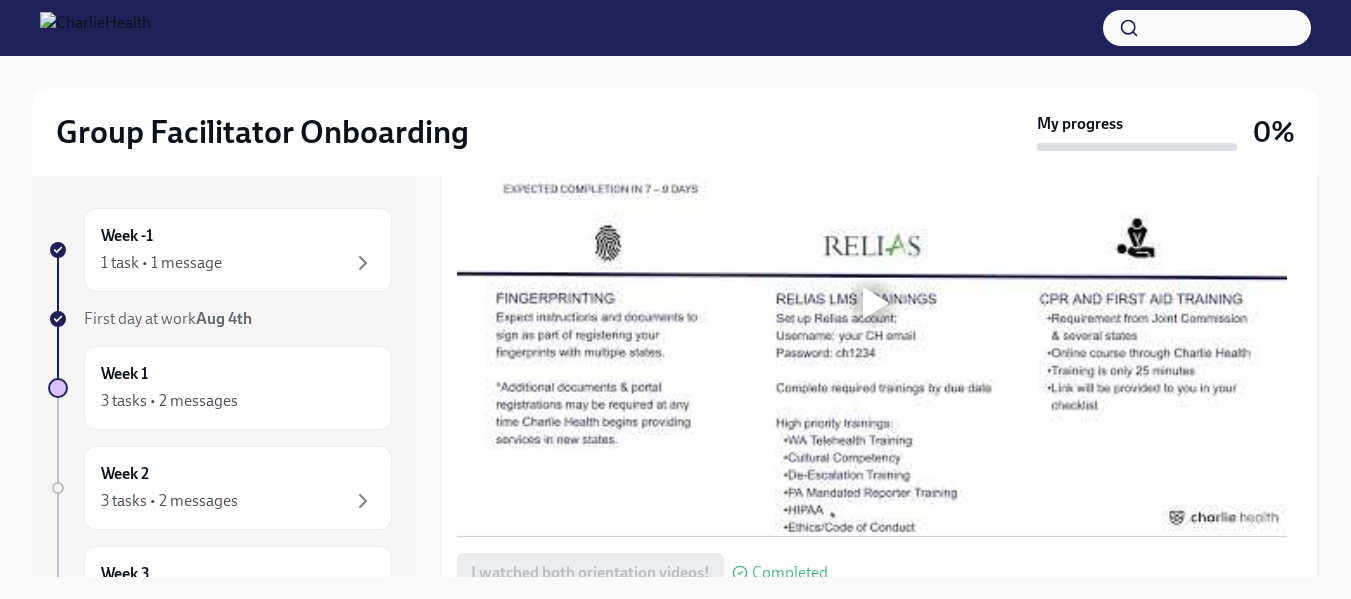 scroll, scrollTop: 1671, scrollLeft: 0, axis: vertical 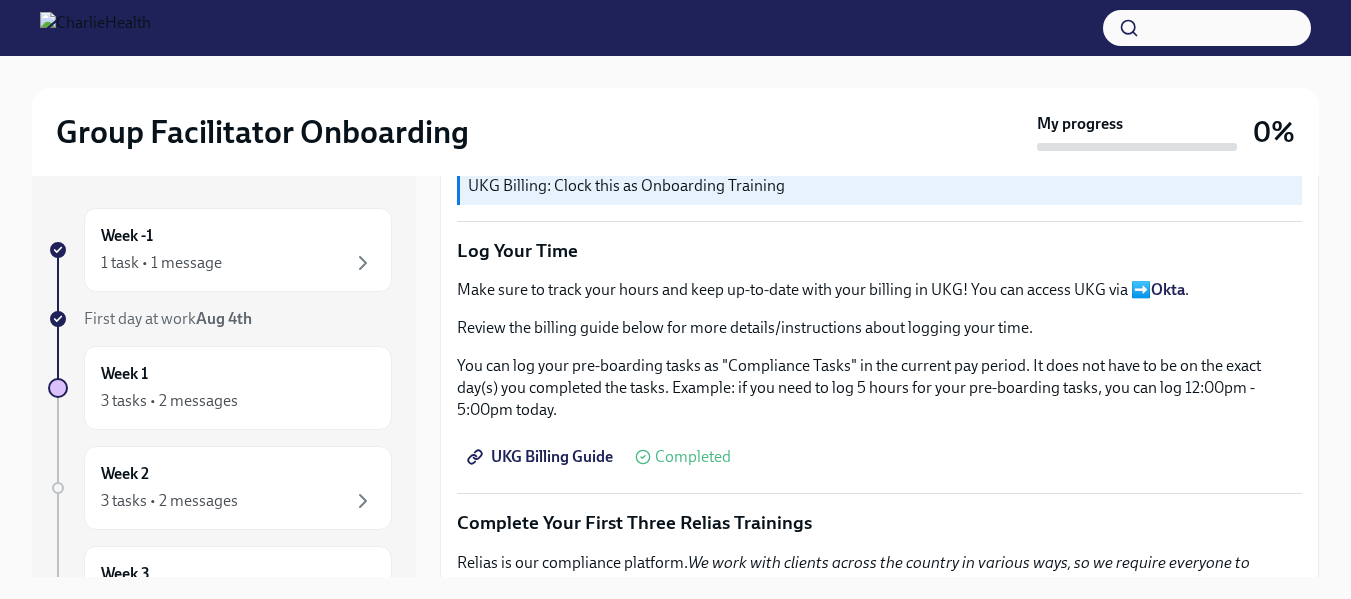 click on "UKG Billing Guide" at bounding box center (542, 457) 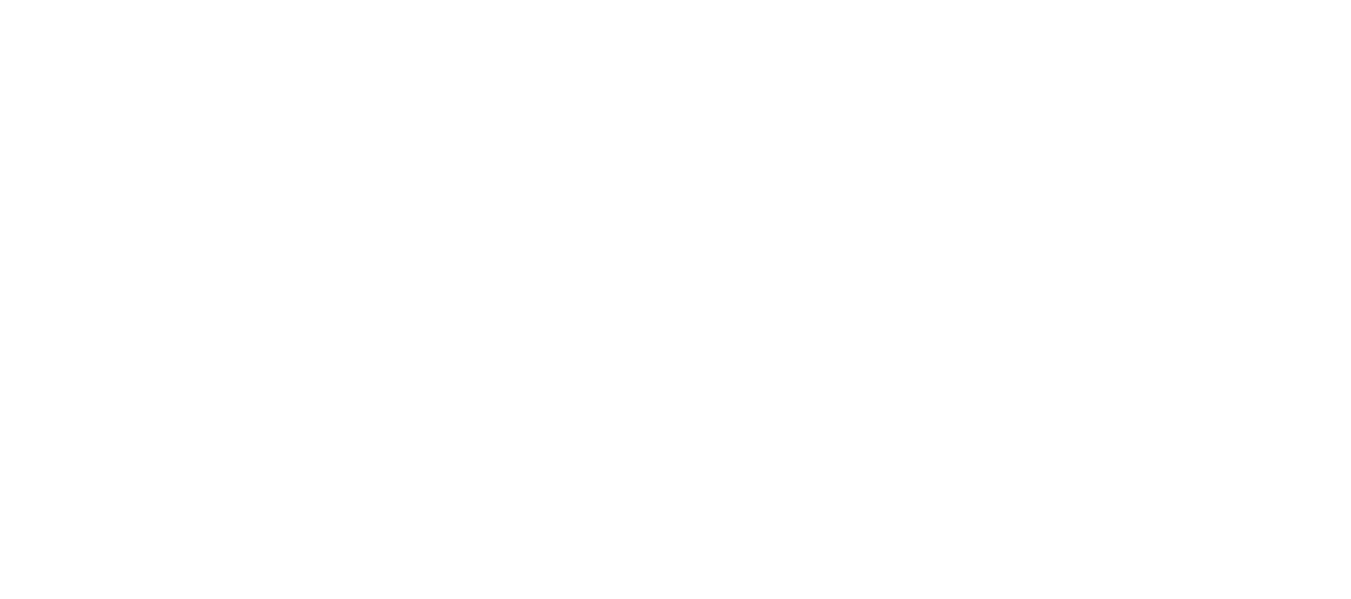 scroll, scrollTop: 0, scrollLeft: 0, axis: both 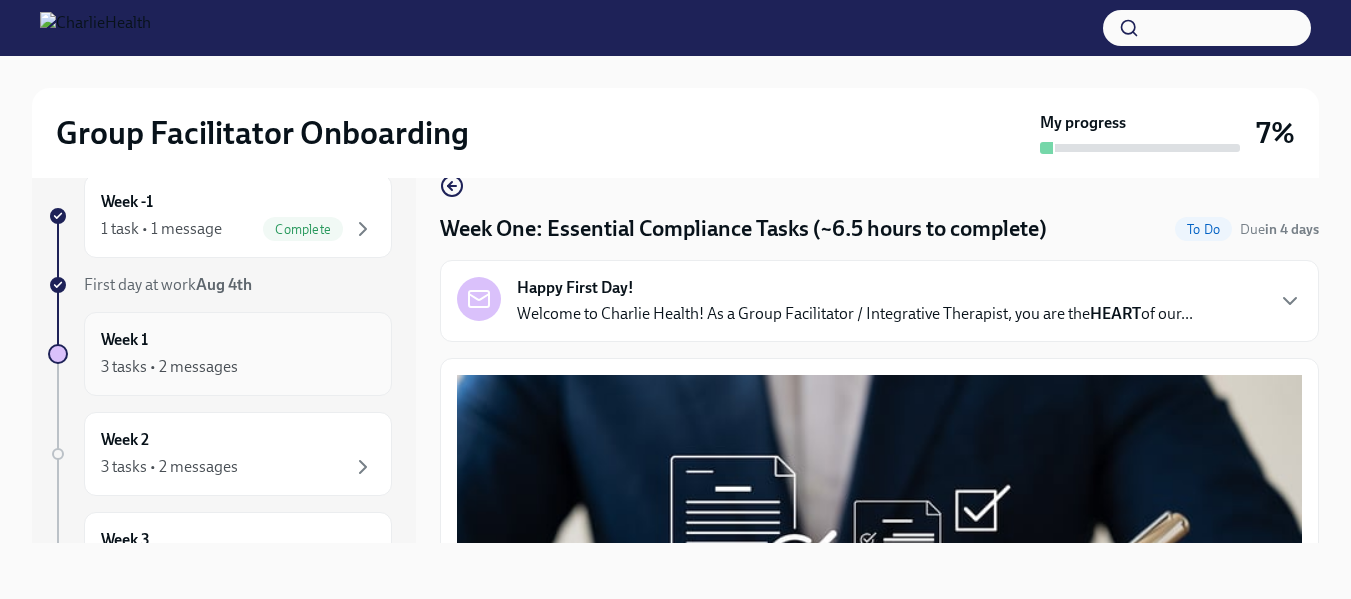 click on "3 tasks • 2 messages" at bounding box center [169, 367] 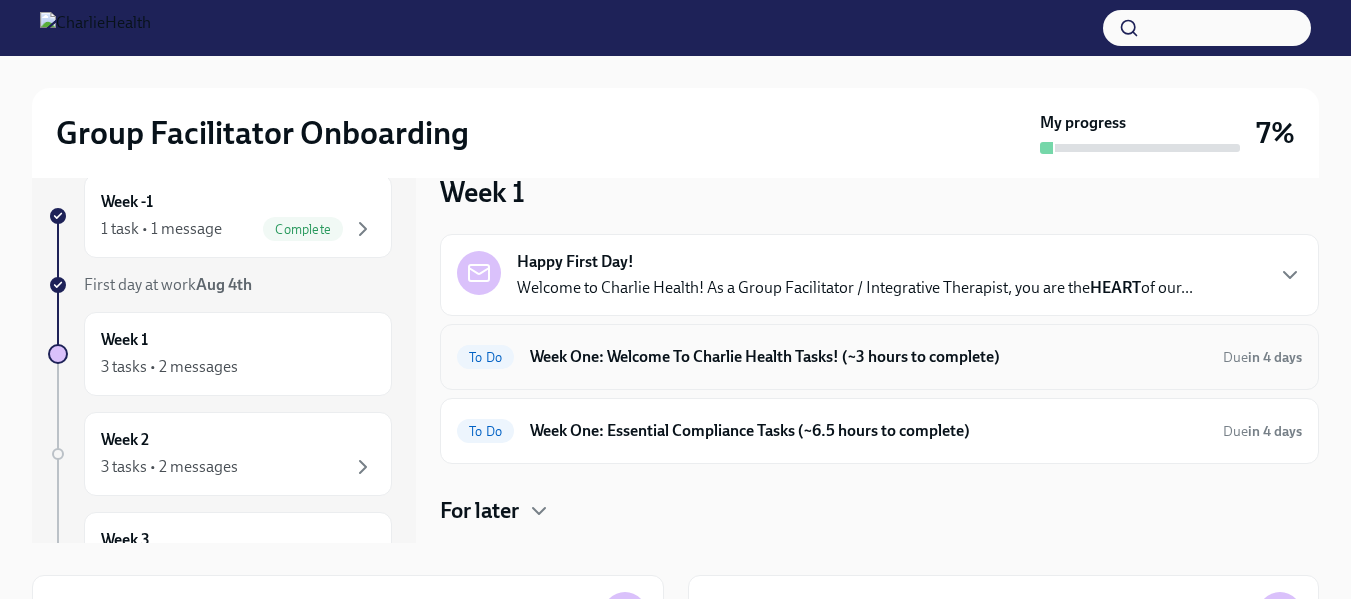 click on "Week One: Welcome To Charlie Health Tasks! (~3 hours to complete)" at bounding box center [868, 357] 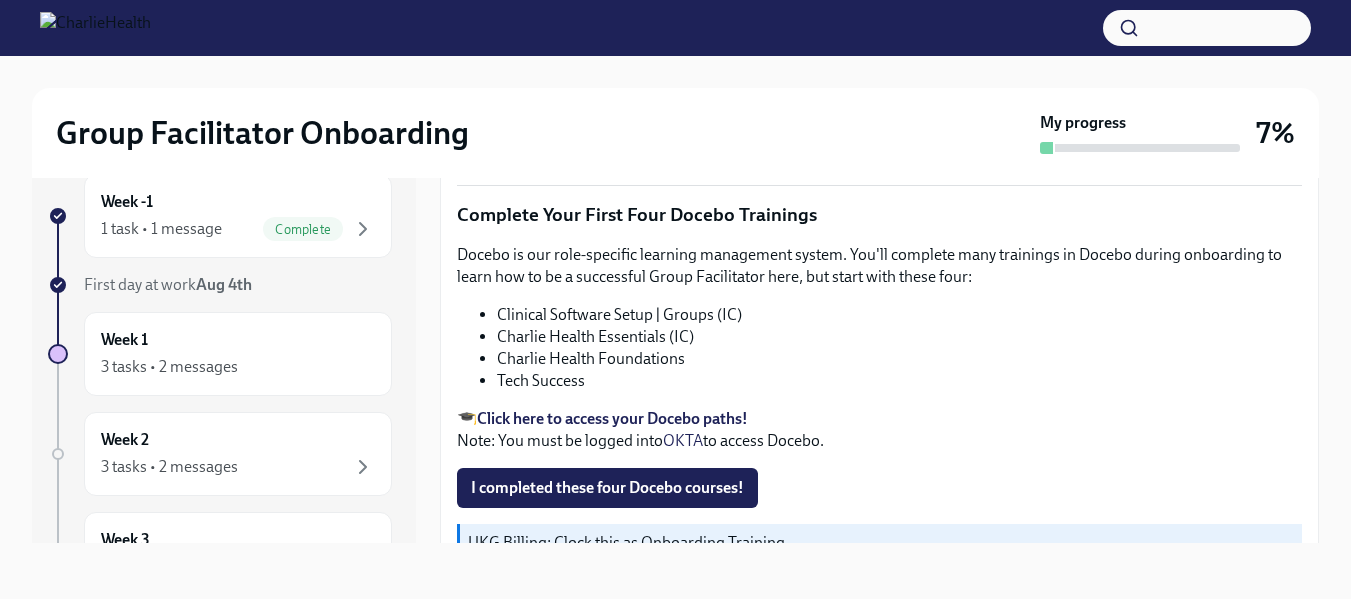 scroll, scrollTop: 2899, scrollLeft: 0, axis: vertical 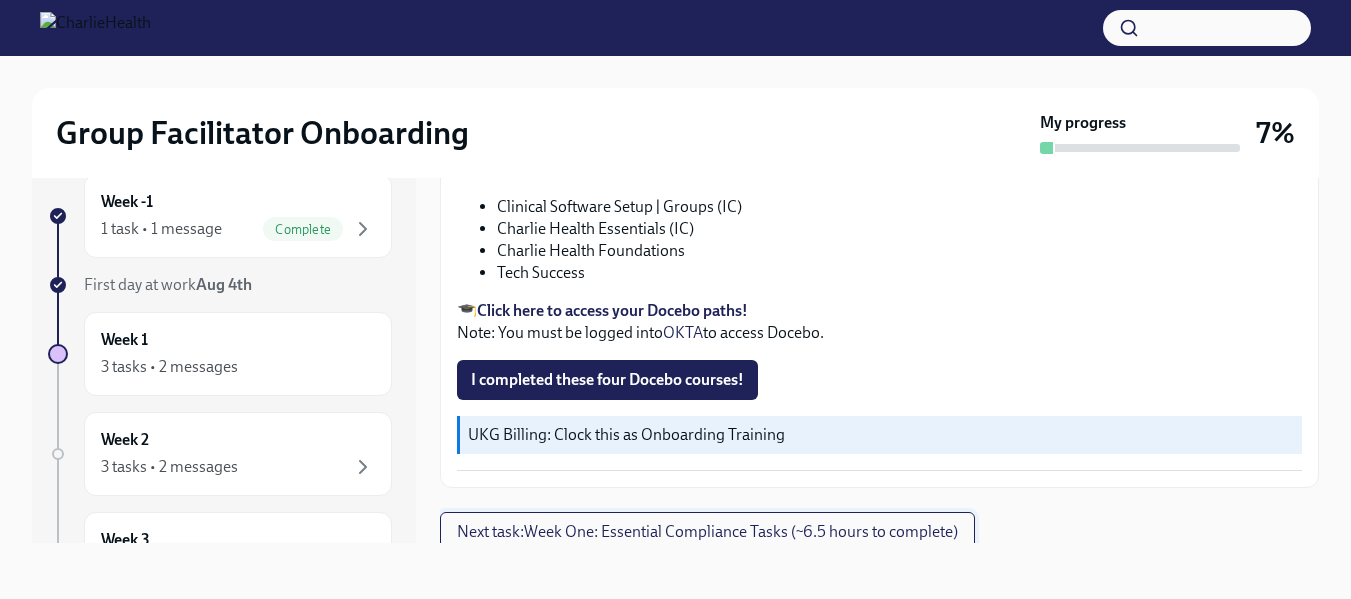 click on "Next task :  Week One: Essential Compliance Tasks (~6.5 hours to complete)" at bounding box center (707, 532) 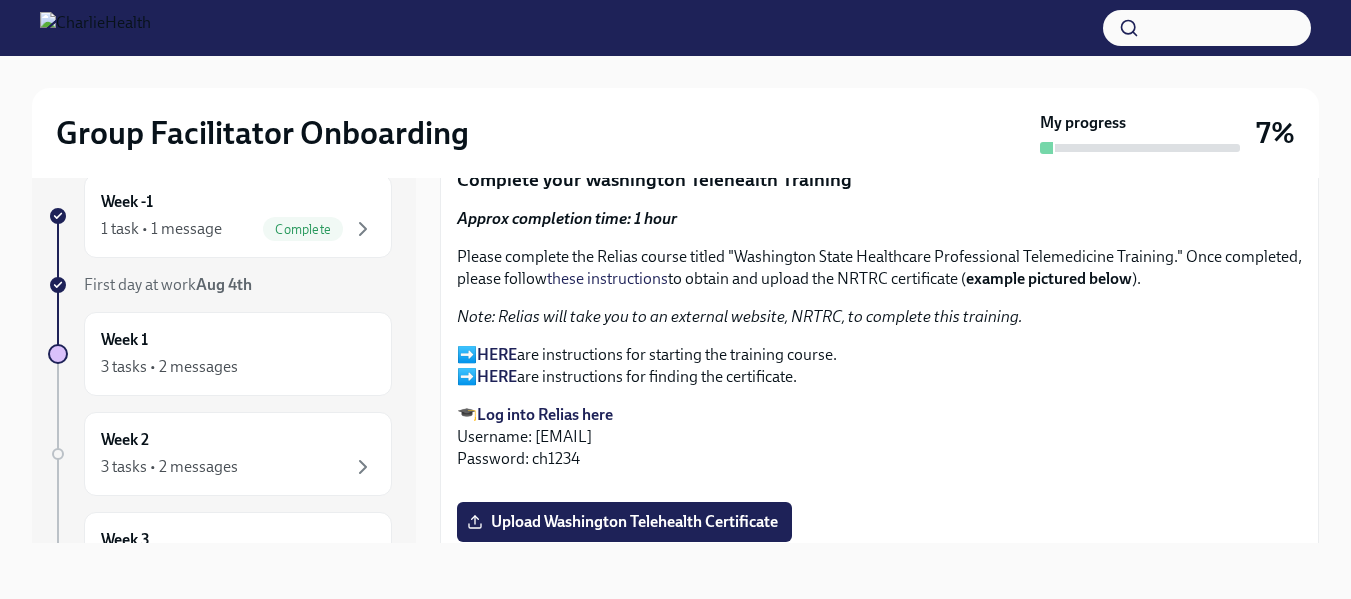 scroll, scrollTop: 0, scrollLeft: 0, axis: both 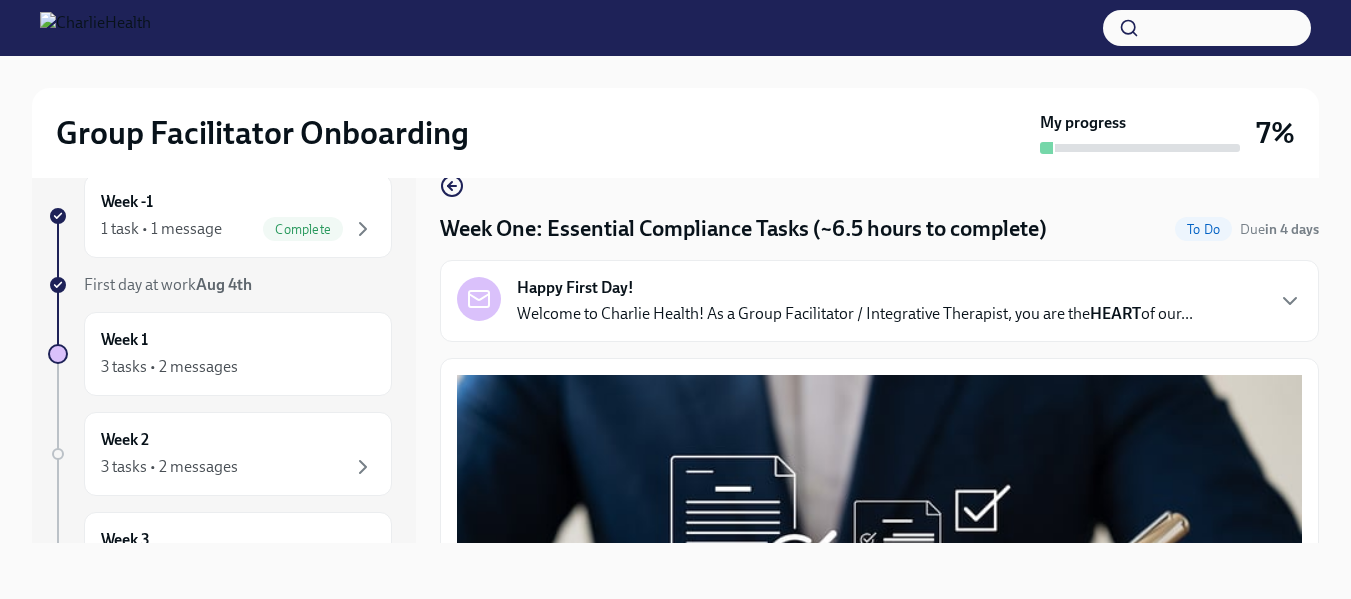 click on "Group Facilitator Onboarding My progress 7% Week -1 1 task • 1 message Complete First day at work  Aug 4th Week 1 3 tasks • 2 messages Week 2 3 tasks • 2 messages Week 3 4 tasks • 1 message Week 4 1 task Week 5 1 task Week 6 1 task Experience ends  Oct 7th Week One: Essential Compliance Tasks (~6.5 hours to complete) To Do Due  in 4 days Happy First Day! Welcome to Charlie Health! As a Group Facilitator / Integrative Therapist, you are the  HEART  of our... Welcome to your essential compliance tasks list!
Offering virtual mental health services to 37+ states requires a unique approach to onboarding! It’s important that you are compliant in every state we serve so that you can support any client that comes through your specific groups. UKG Billing: Clock all following tasks as Compliance Tasks Fill Out The Washington Agency Affiliated Registration Approx completion time: 20mins
All Group Facilitators  complete this registration to ensure we can meet our client demand in Washington.
⏰" at bounding box center [675, 309] 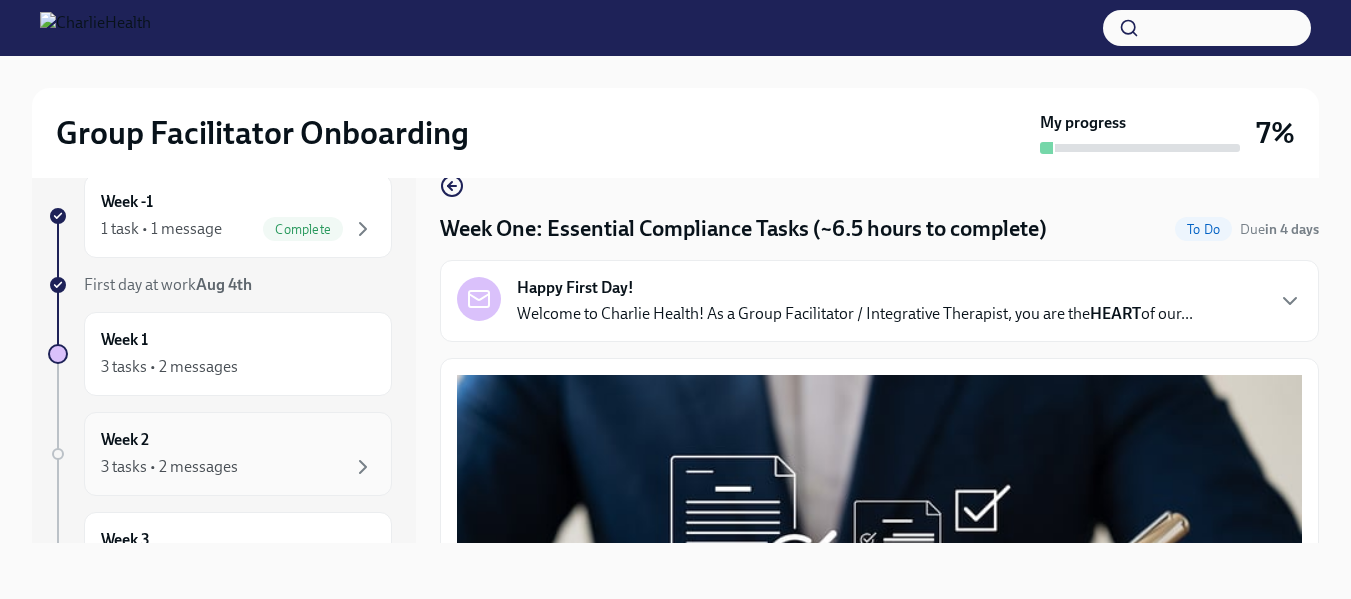 click on "Week 2 3 tasks • 2 messages" at bounding box center (238, 454) 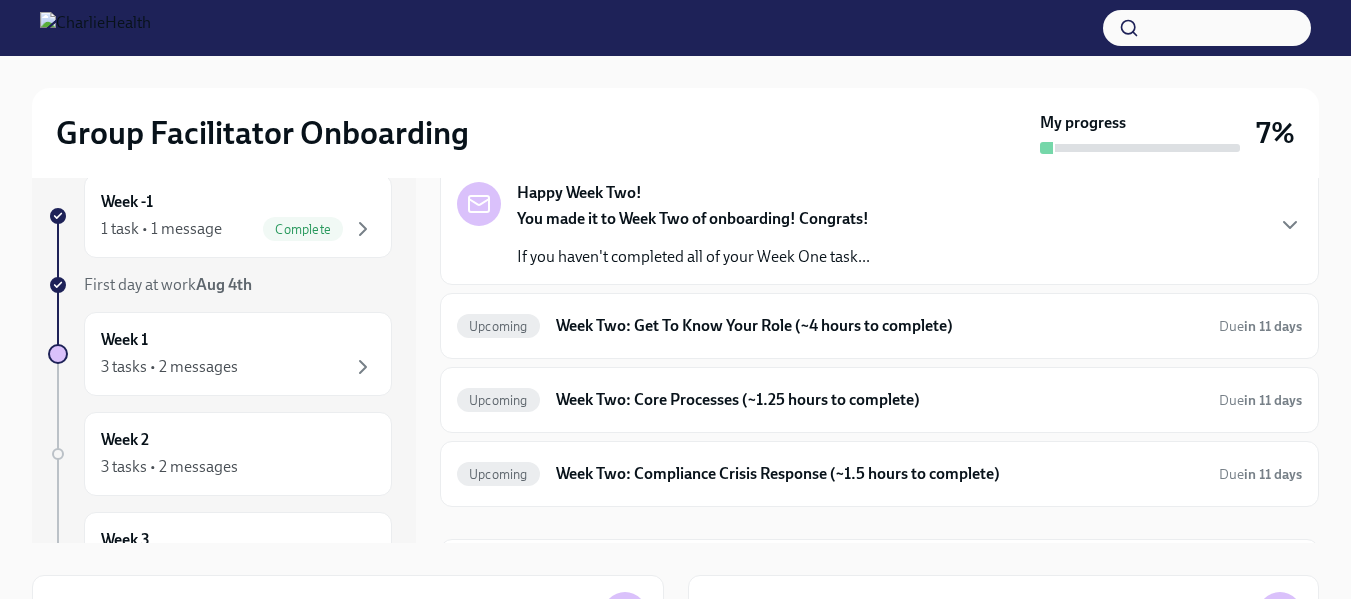 scroll, scrollTop: 147, scrollLeft: 0, axis: vertical 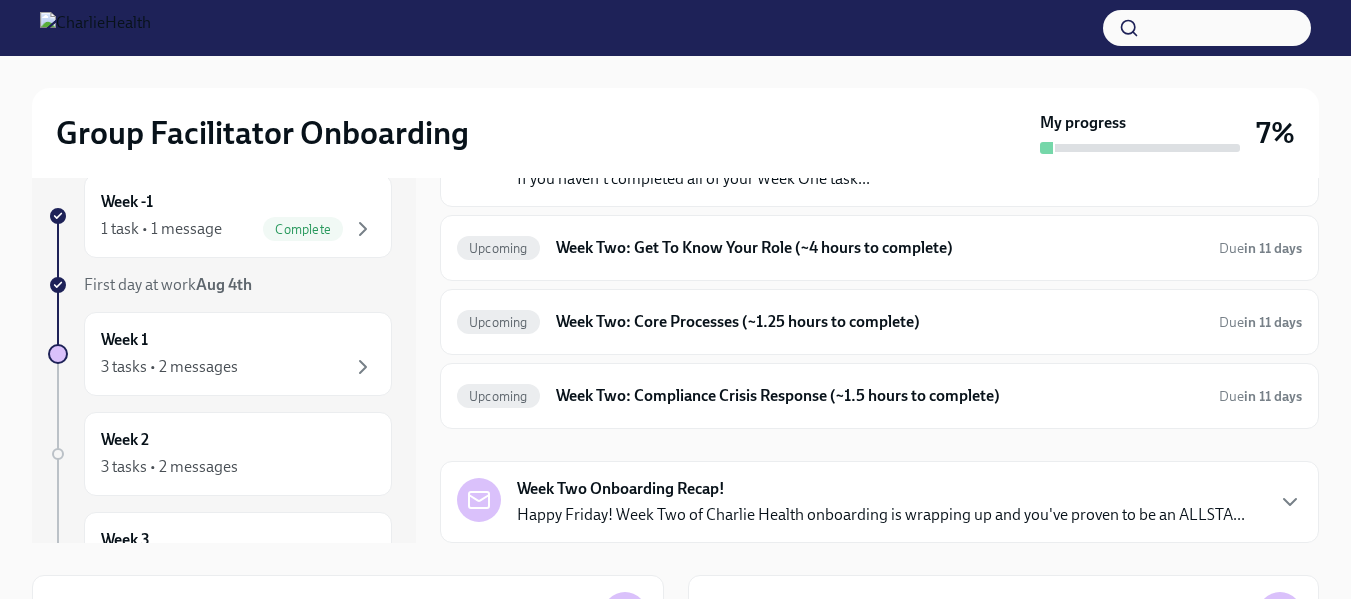 click on "Aug 4th" at bounding box center (224, 284) 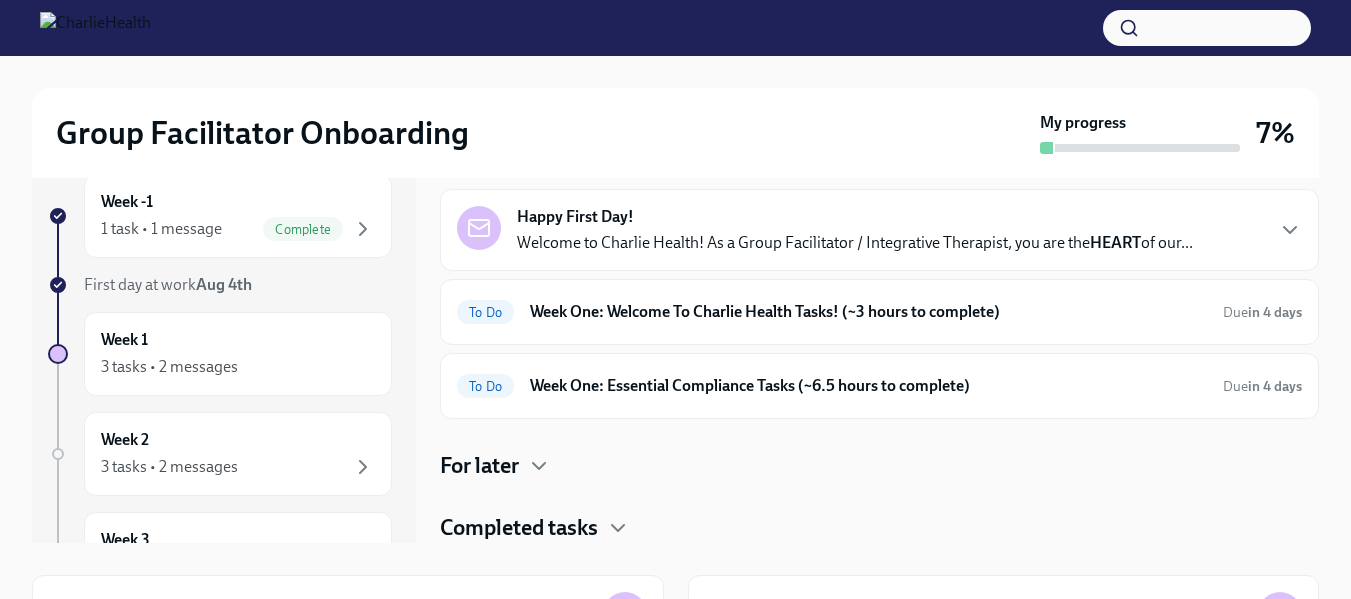 scroll, scrollTop: 45, scrollLeft: 0, axis: vertical 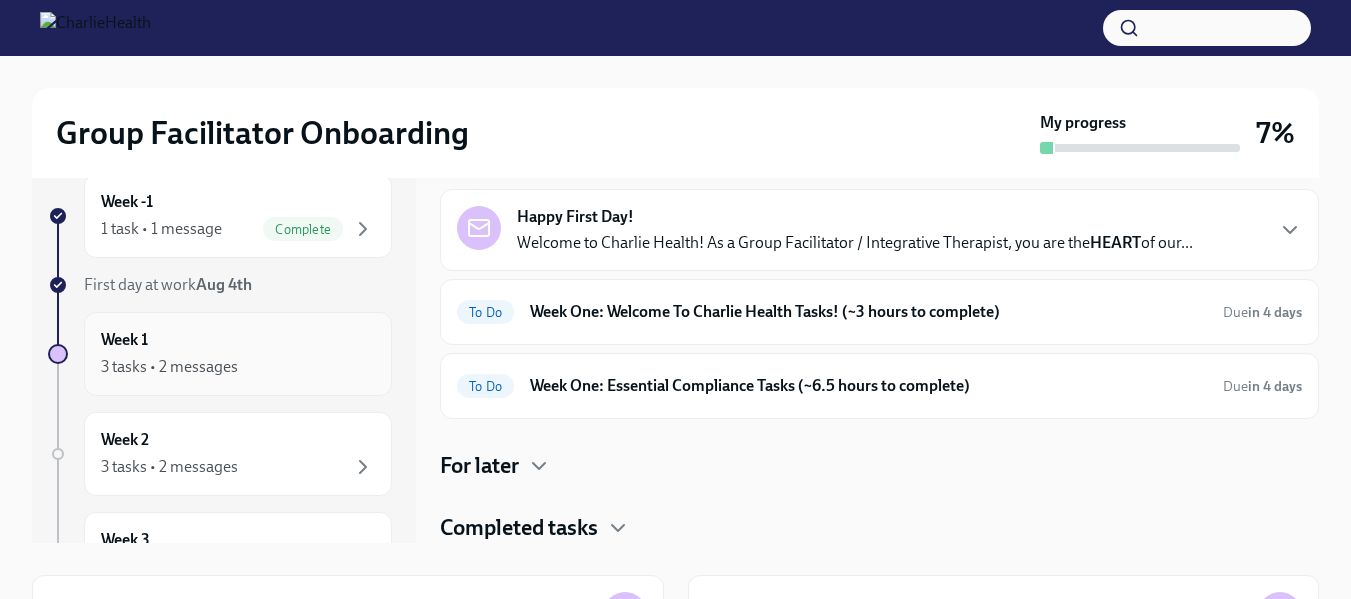 click on "Week 1 3 tasks • 2 messages" at bounding box center (238, 354) 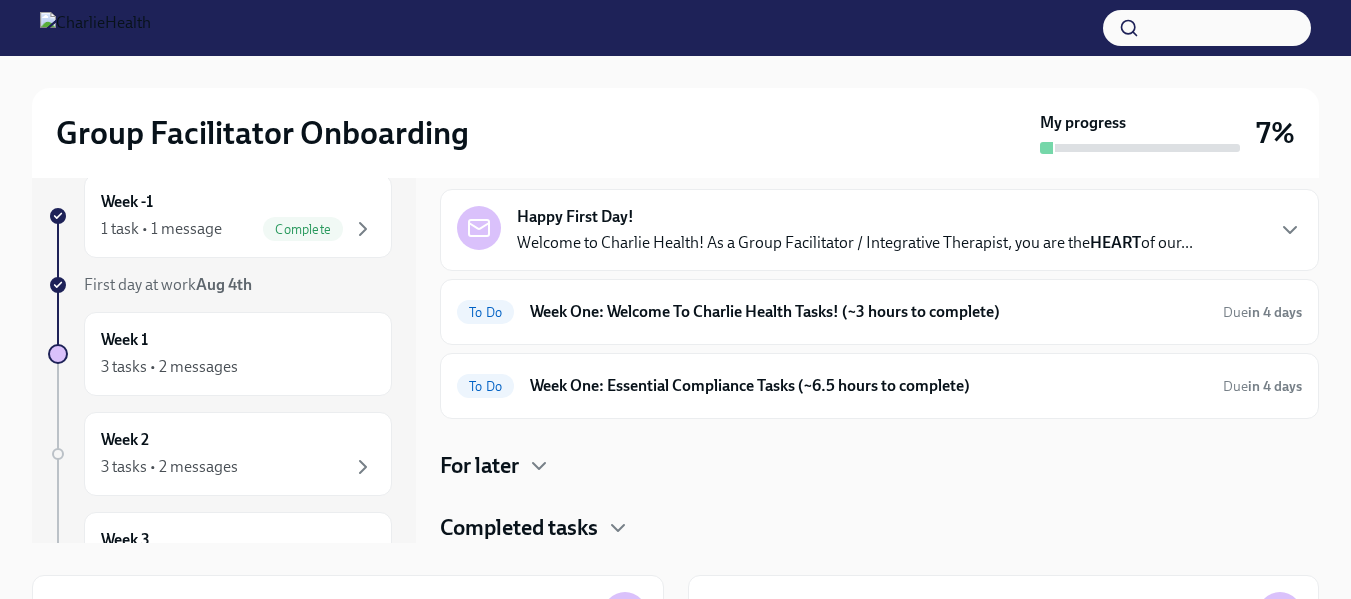 click on "For later" at bounding box center (879, 466) 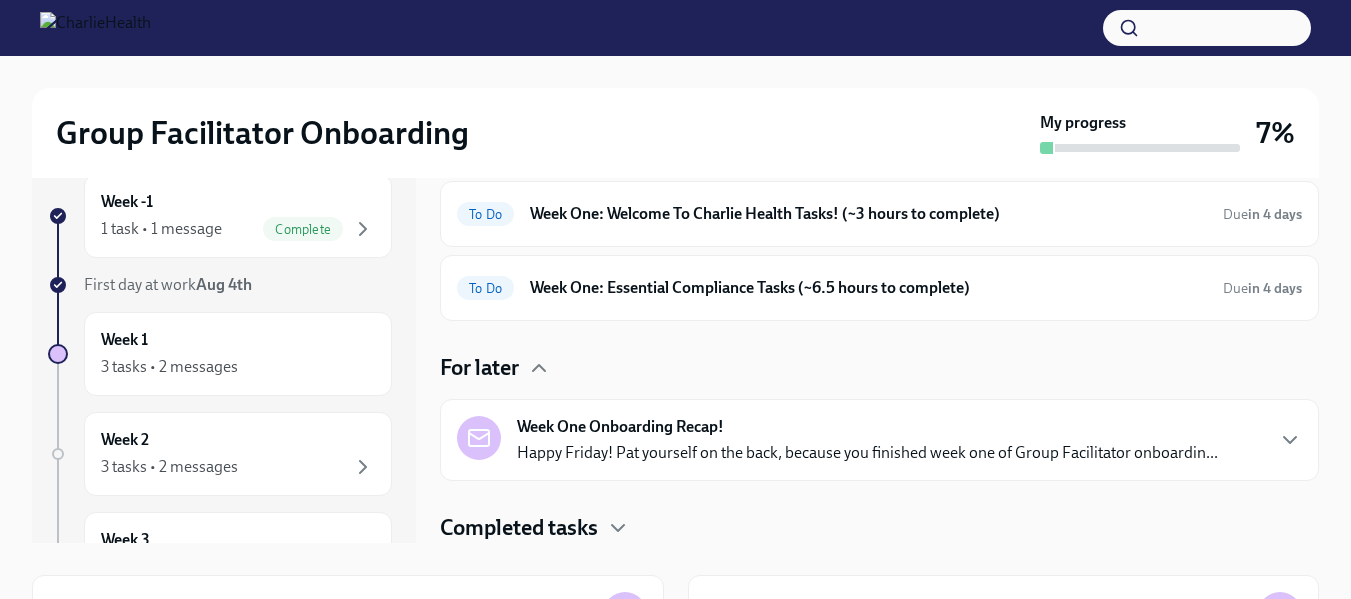click on "Completed tasks" at bounding box center [879, 528] 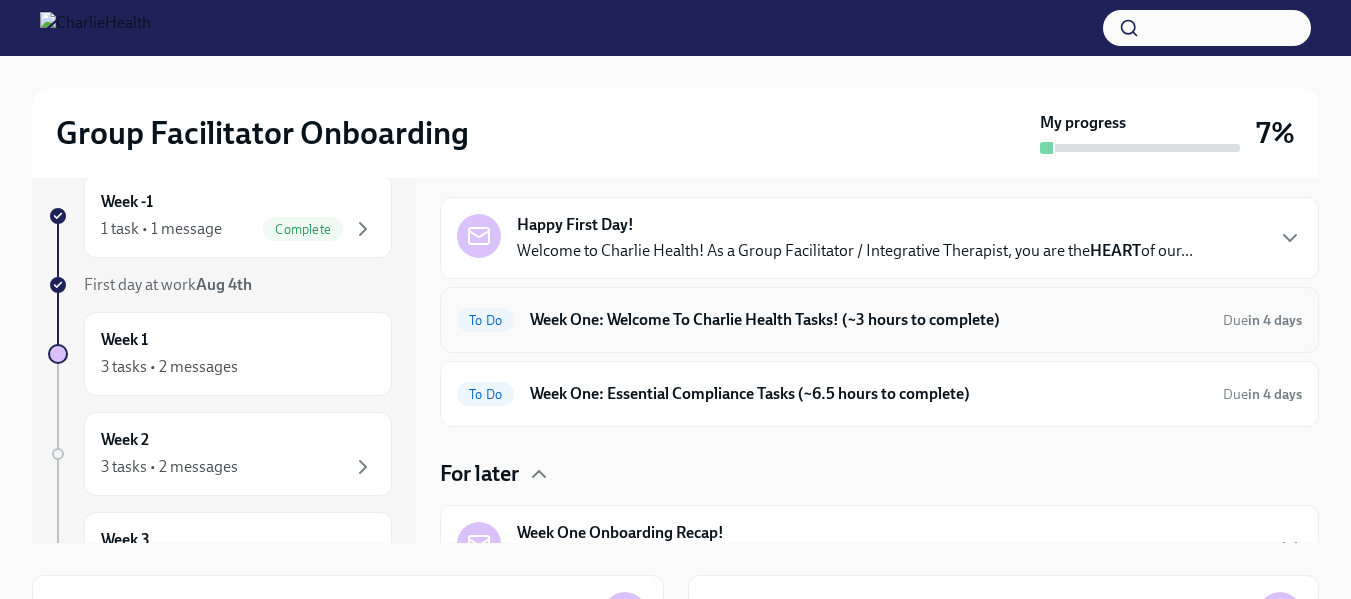 scroll, scrollTop: 35, scrollLeft: 0, axis: vertical 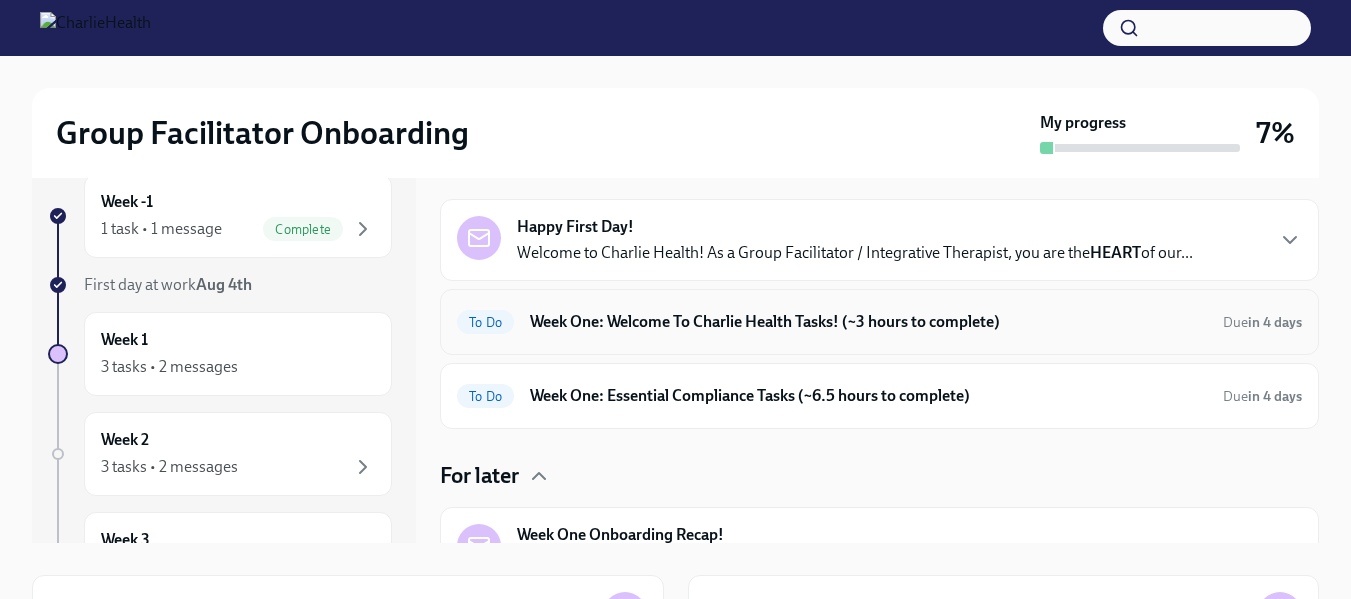 click on "Week One: Welcome To Charlie Health Tasks! (~3 hours to complete)" at bounding box center (868, 322) 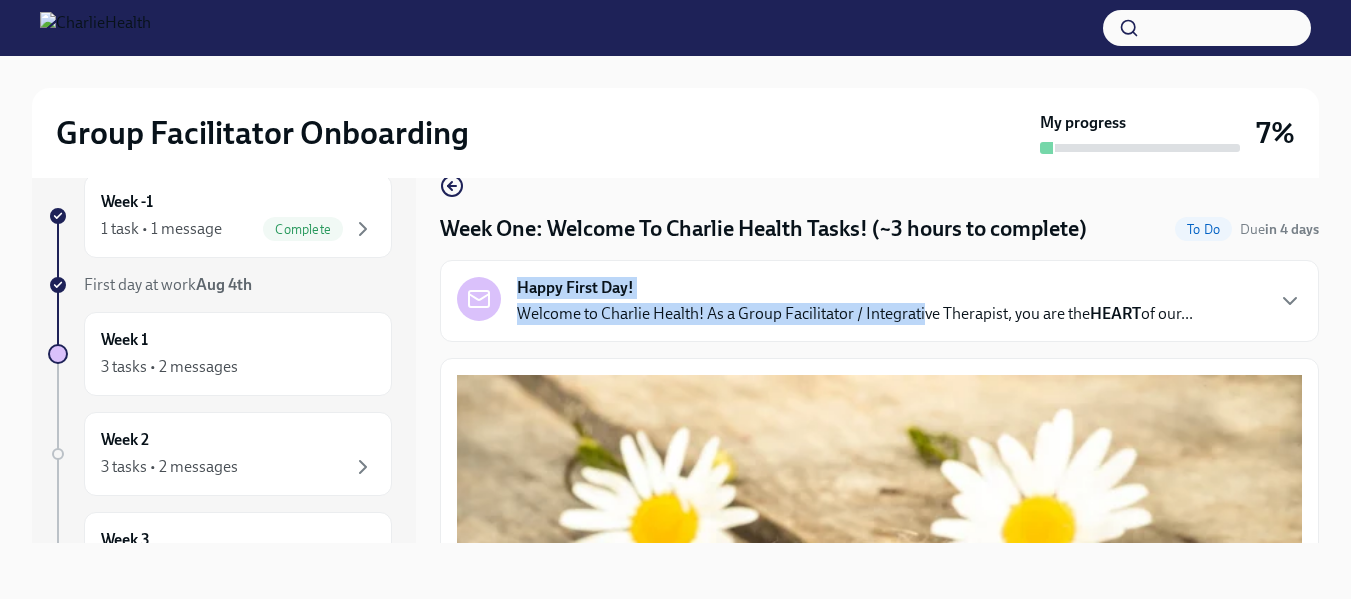 drag, startPoint x: 925, startPoint y: 331, endPoint x: 1317, endPoint y: 188, distance: 417.2685 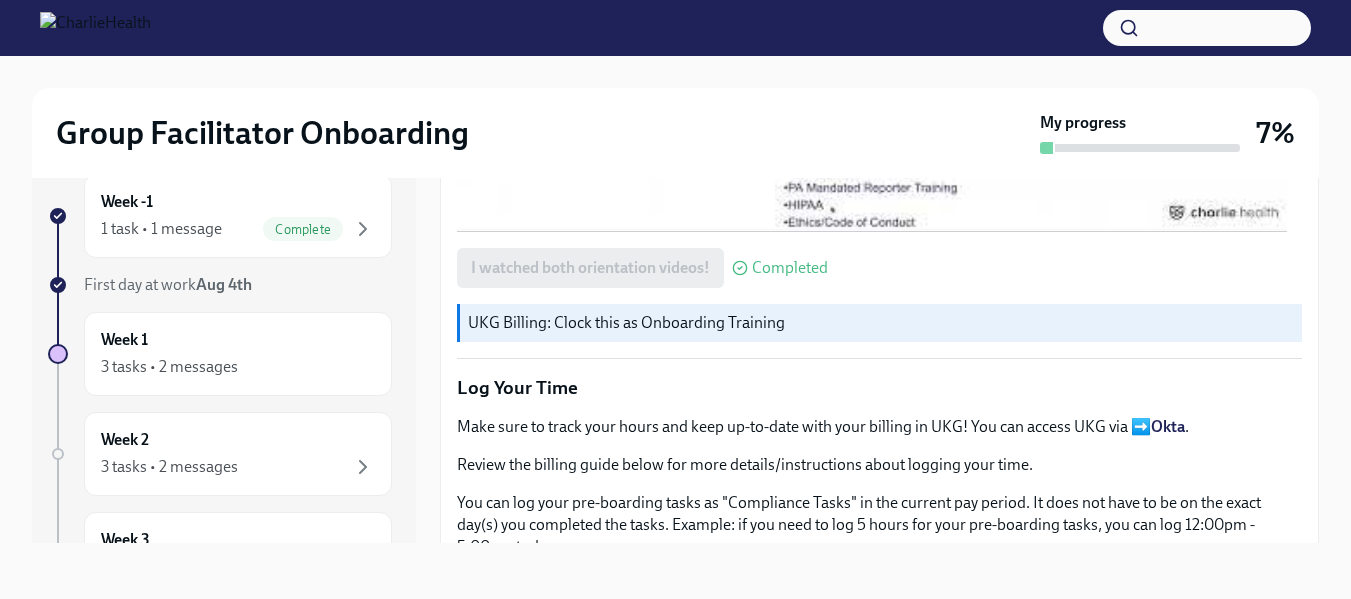 scroll, scrollTop: 2240, scrollLeft: 0, axis: vertical 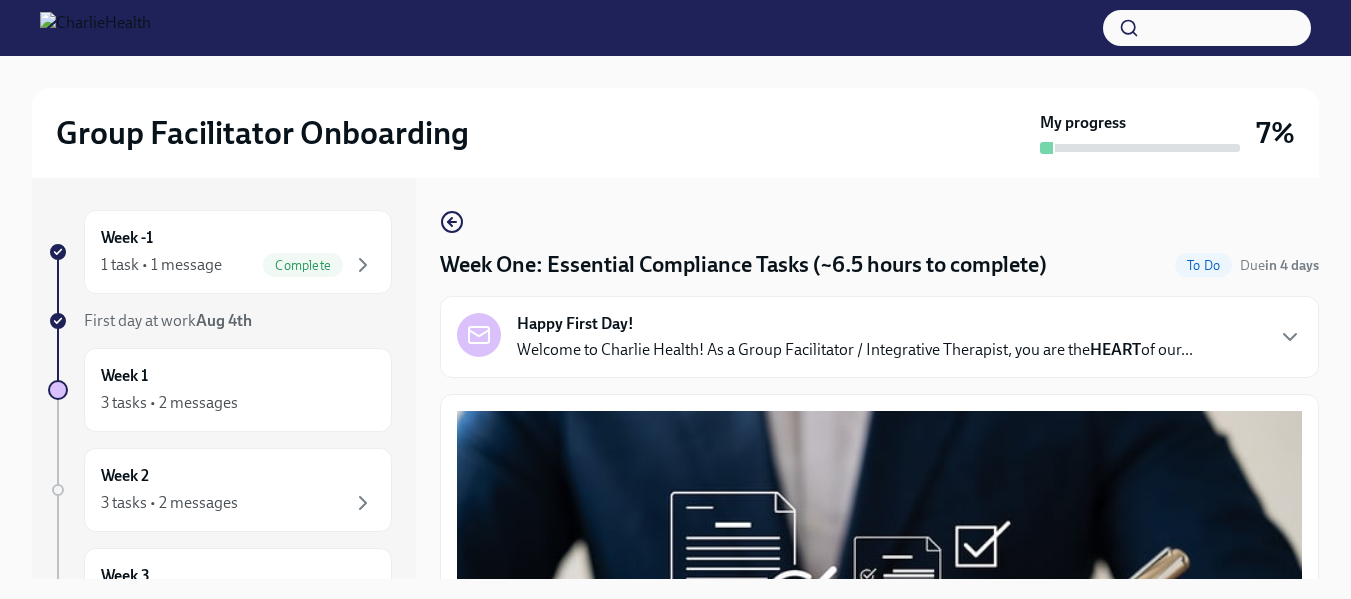 click on "Week One: Essential Compliance Tasks (~6.5 hours to complete) To Do Due  in 4 days Happy First Day! Welcome to Charlie Health! As a Group Facilitator / Integrative Therapist, you are the  HEART  of our... Welcome to your essential compliance tasks list!
Offering virtual mental health services to 37+ states requires a unique approach to onboarding! It’s important that you are compliant in every state we serve so that you can support any client that comes through your specific groups. UKG Billing: Clock all following tasks as Compliance Tasks Fill Out The Washington Agency Affiliated Registration Approx completion time: 20mins
Below are the step by step instructions on how to complete your Washington Agency Affiliated Counselor Registration. Please complete this before the end of this week. This is a registration that is required to be in compliance with the state of Washington.  All Group Facilitators  complete this registration to ensure we can meet our client demand in Washington.
⏰" at bounding box center [879, 378] 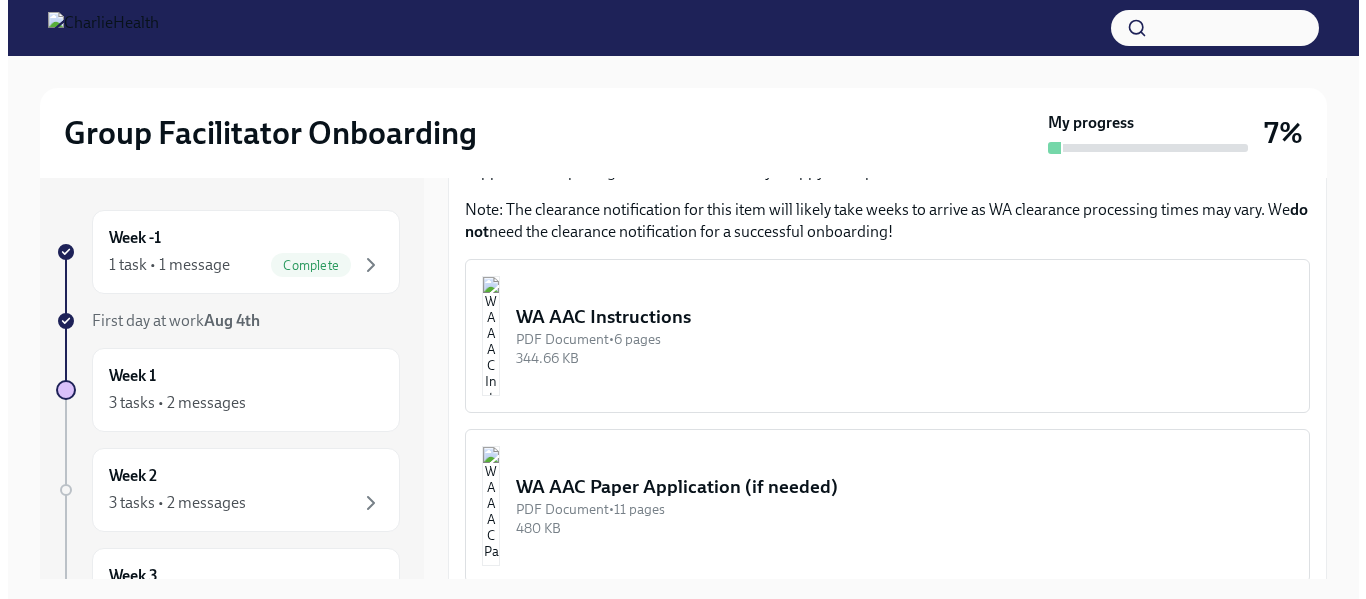 scroll, scrollTop: 1520, scrollLeft: 0, axis: vertical 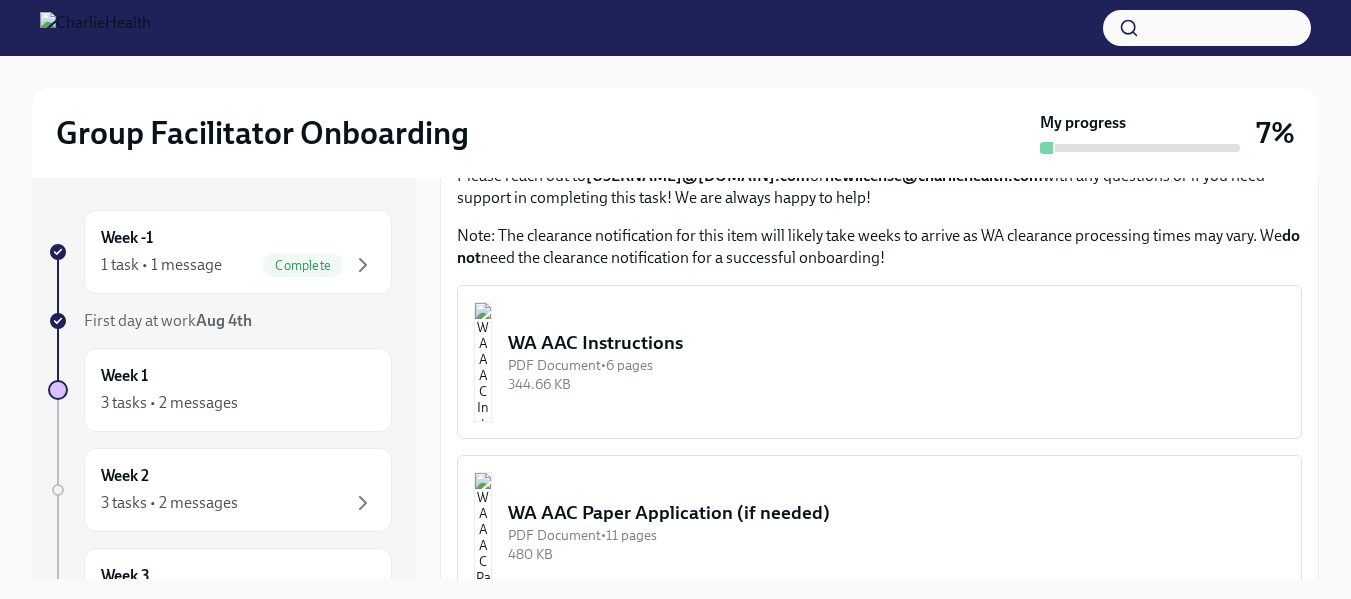 click on "WA AAC Instructions" at bounding box center [896, 343] 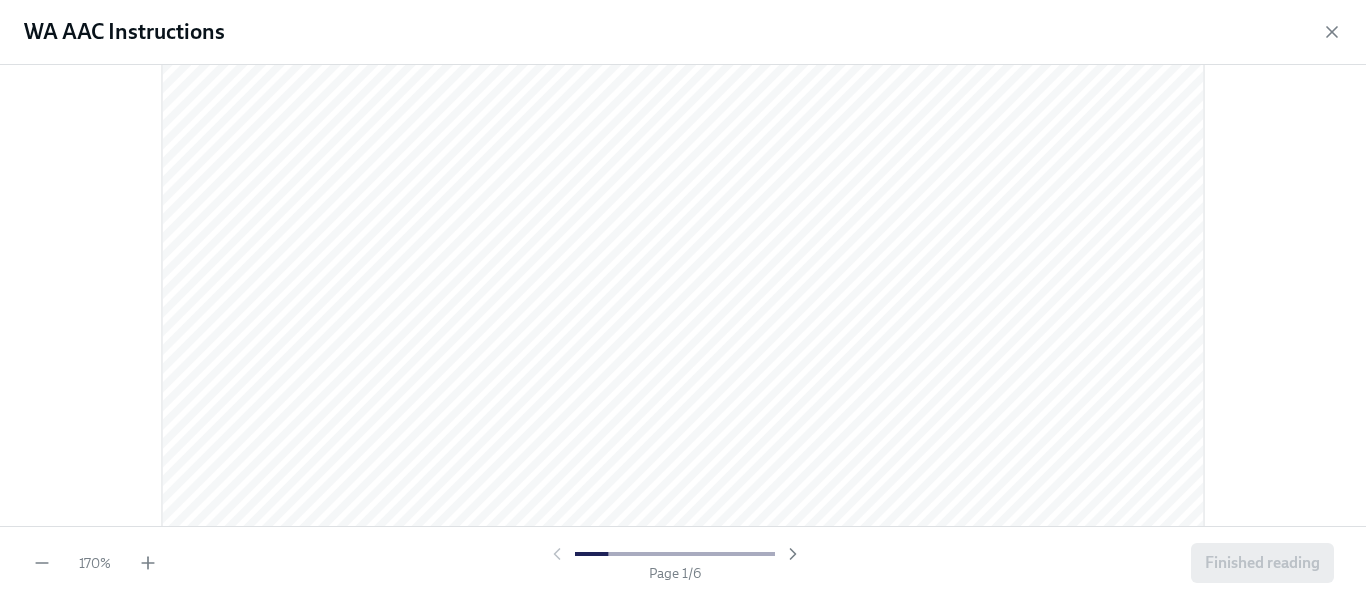scroll, scrollTop: 1759, scrollLeft: 0, axis: vertical 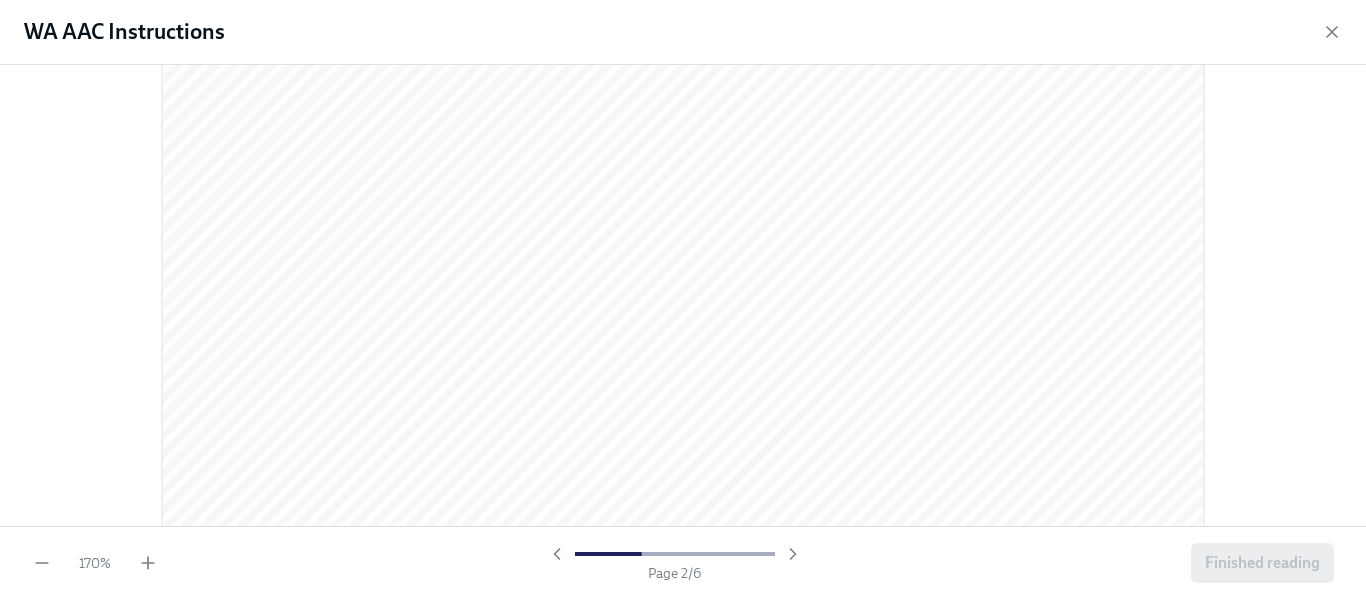 click at bounding box center (683, 295) 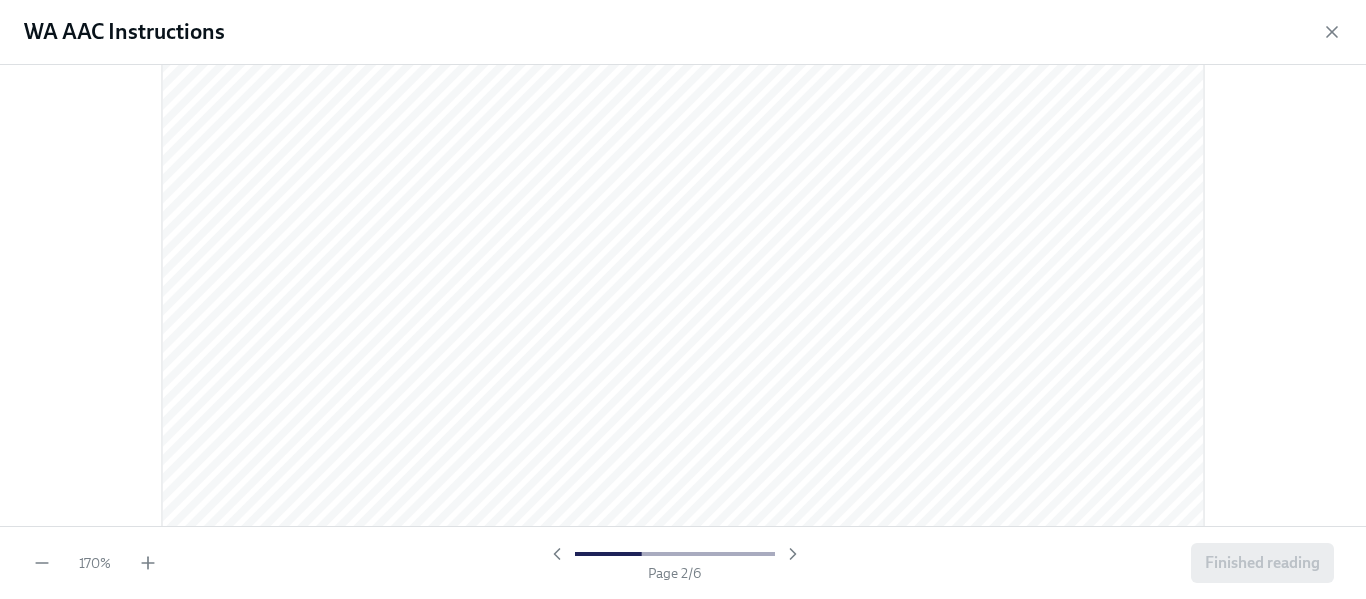 scroll, scrollTop: 1593, scrollLeft: 0, axis: vertical 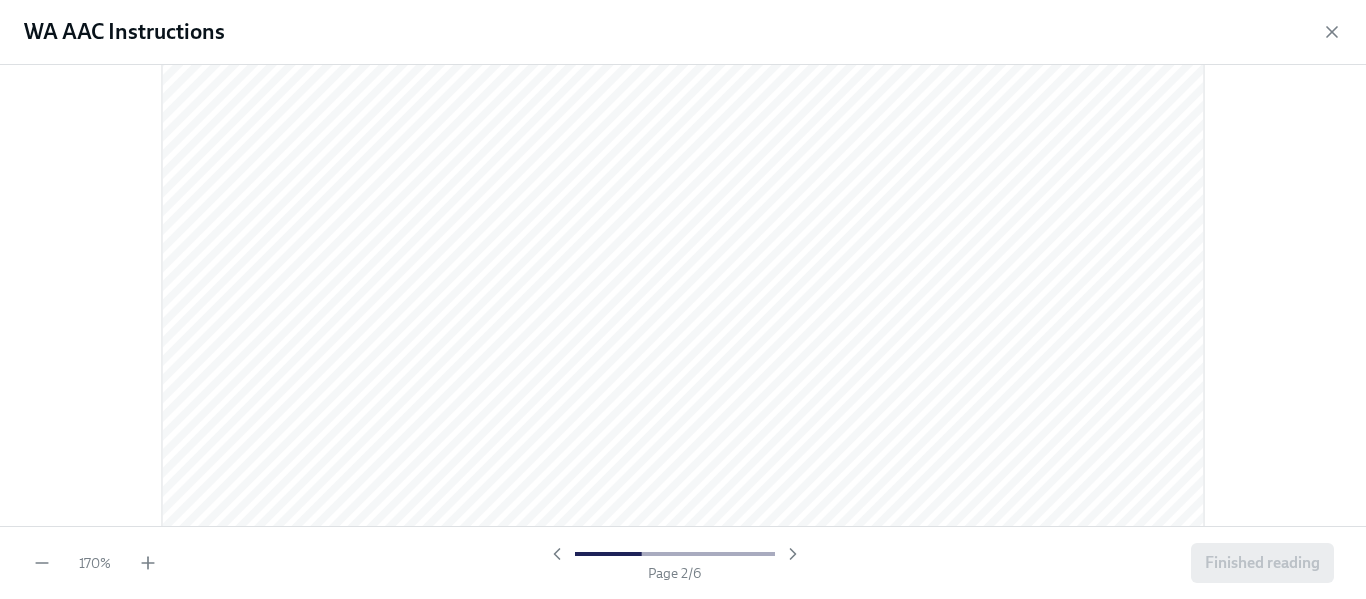 click at bounding box center [683, 295] 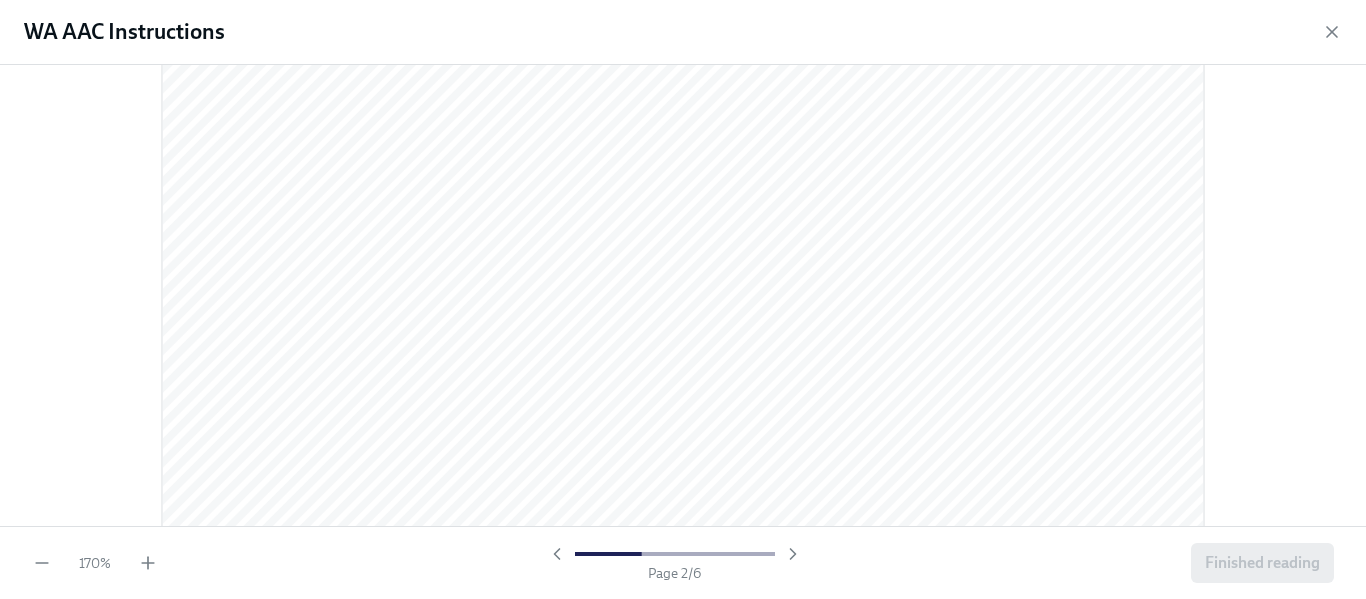 scroll, scrollTop: 2153, scrollLeft: 0, axis: vertical 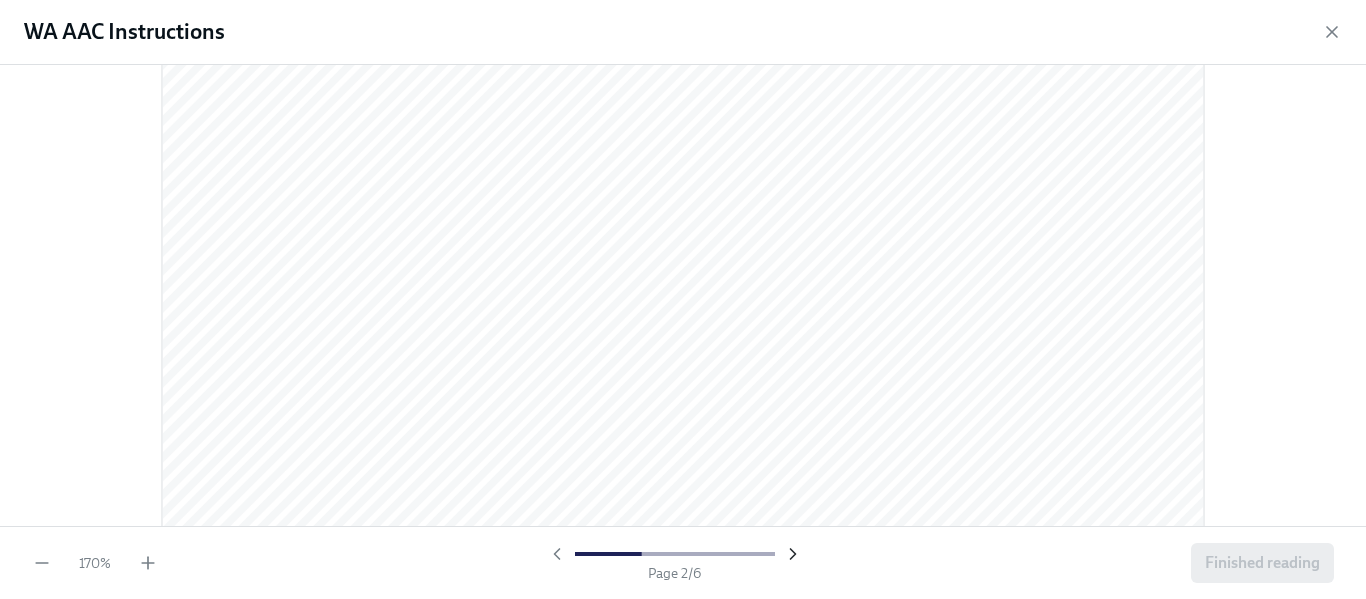 click 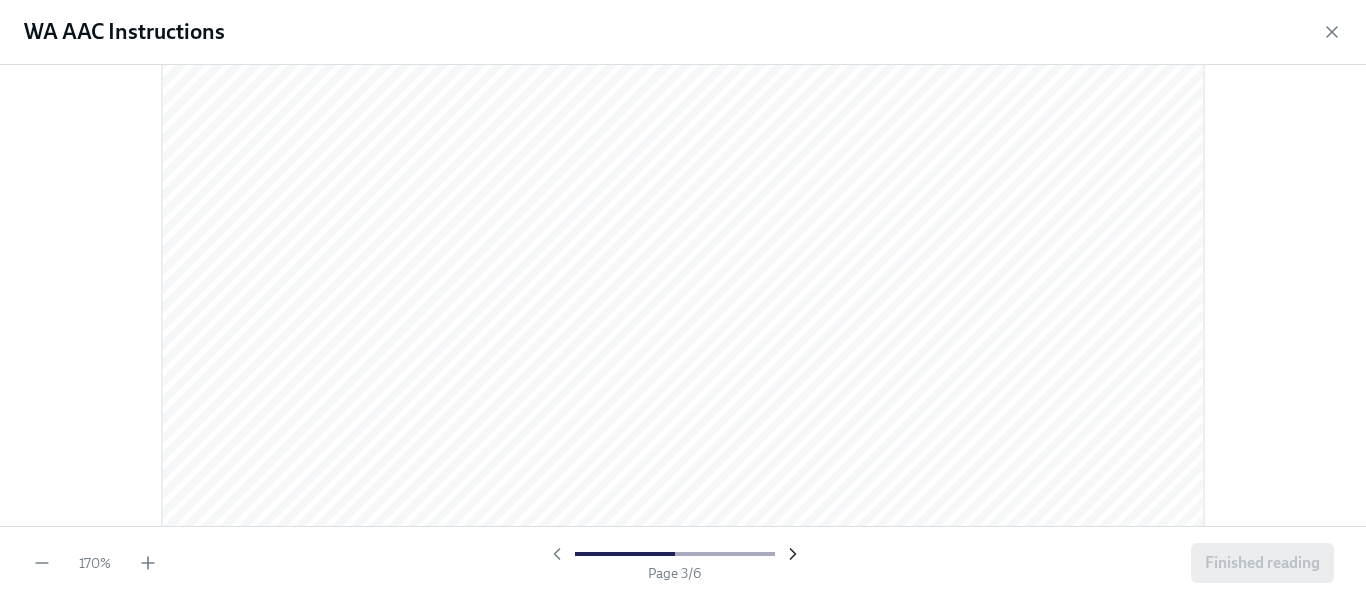 scroll, scrollTop: 1382, scrollLeft: 0, axis: vertical 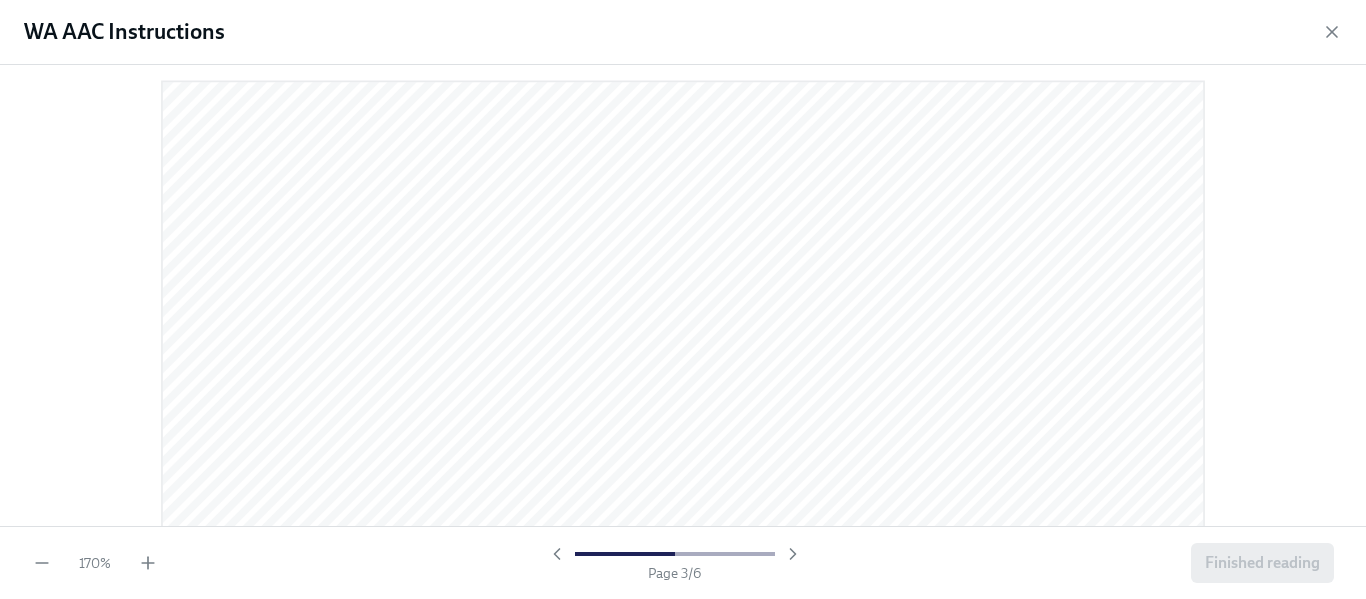 click at bounding box center [683, 295] 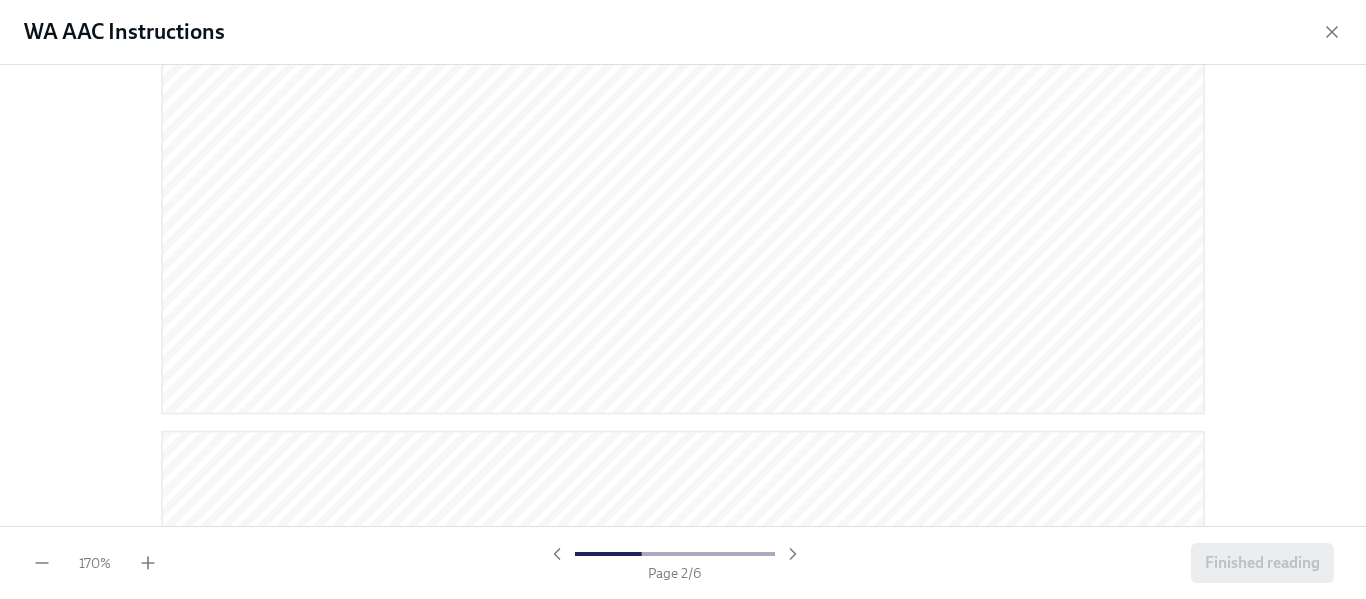 scroll, scrollTop: 2422, scrollLeft: 0, axis: vertical 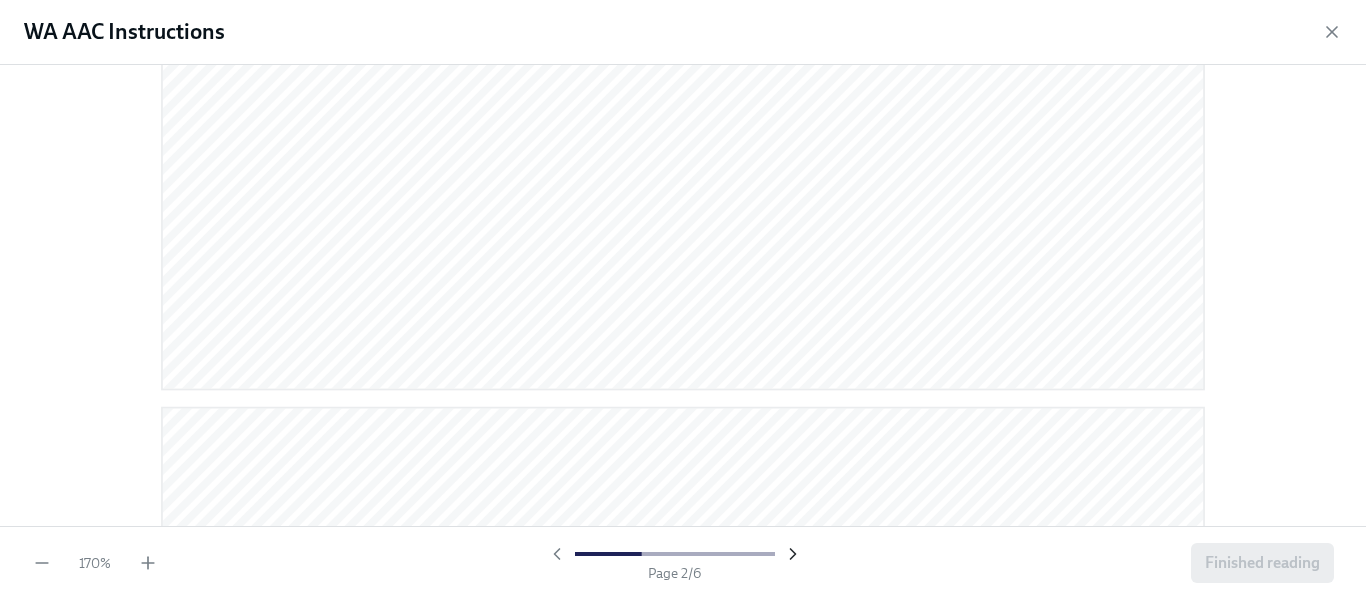 click 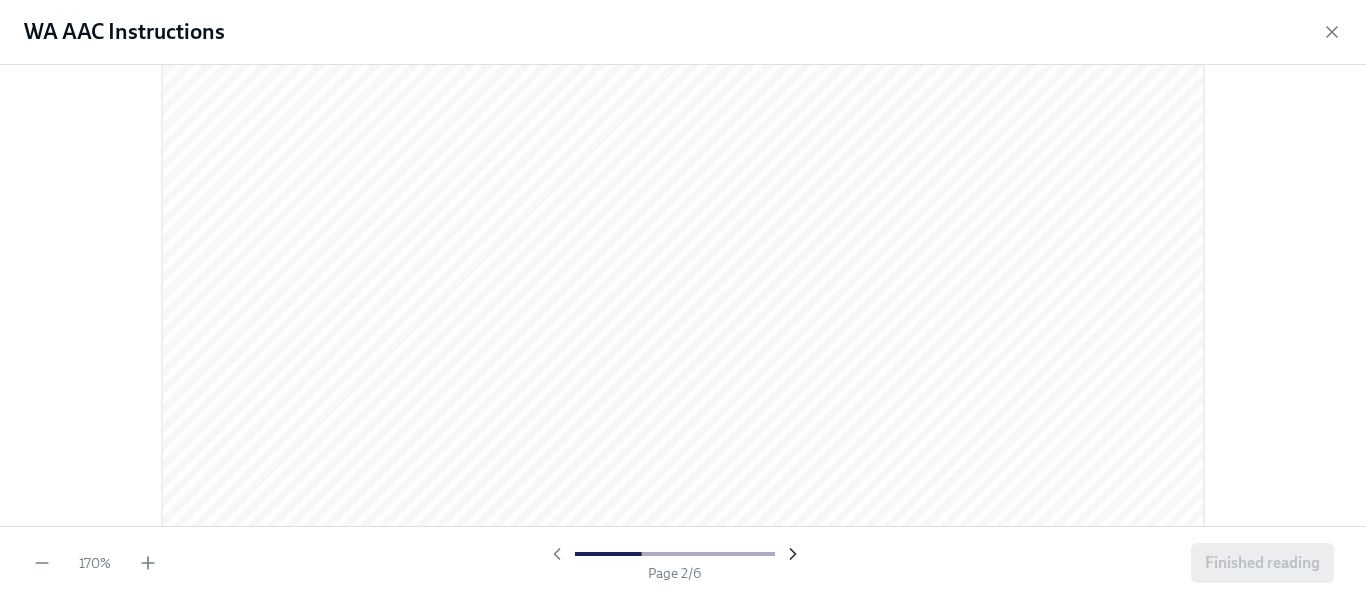 scroll, scrollTop: 2142, scrollLeft: 0, axis: vertical 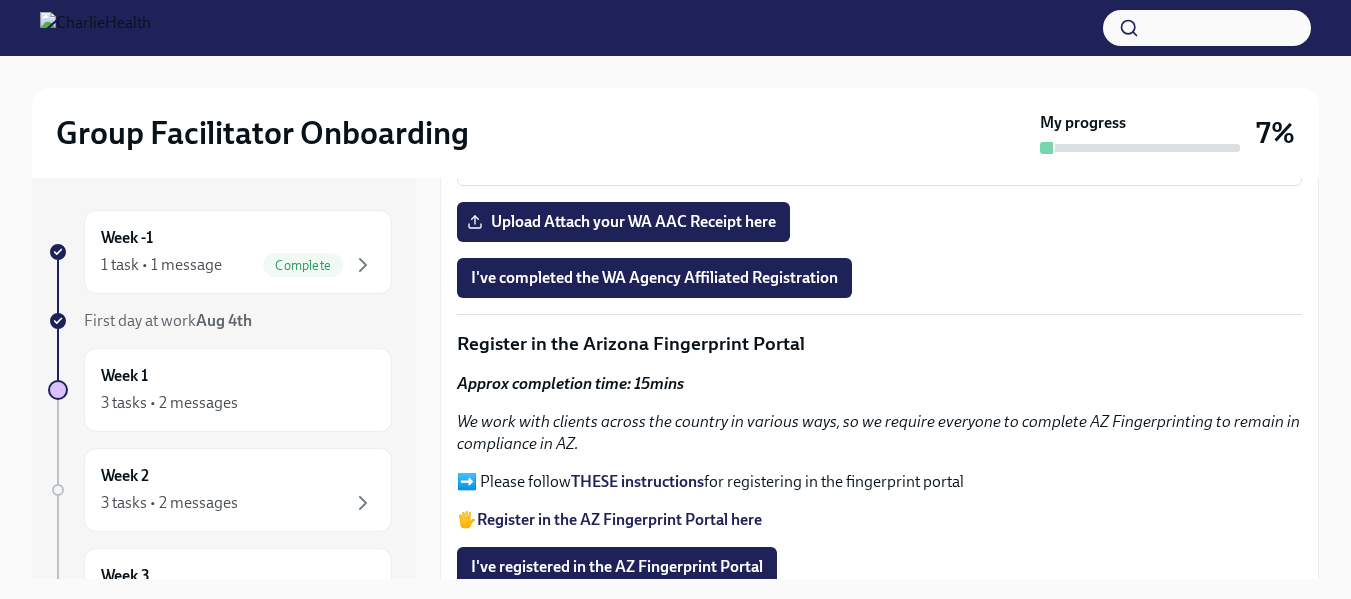 click on "THESE instructions" at bounding box center (637, 481) 